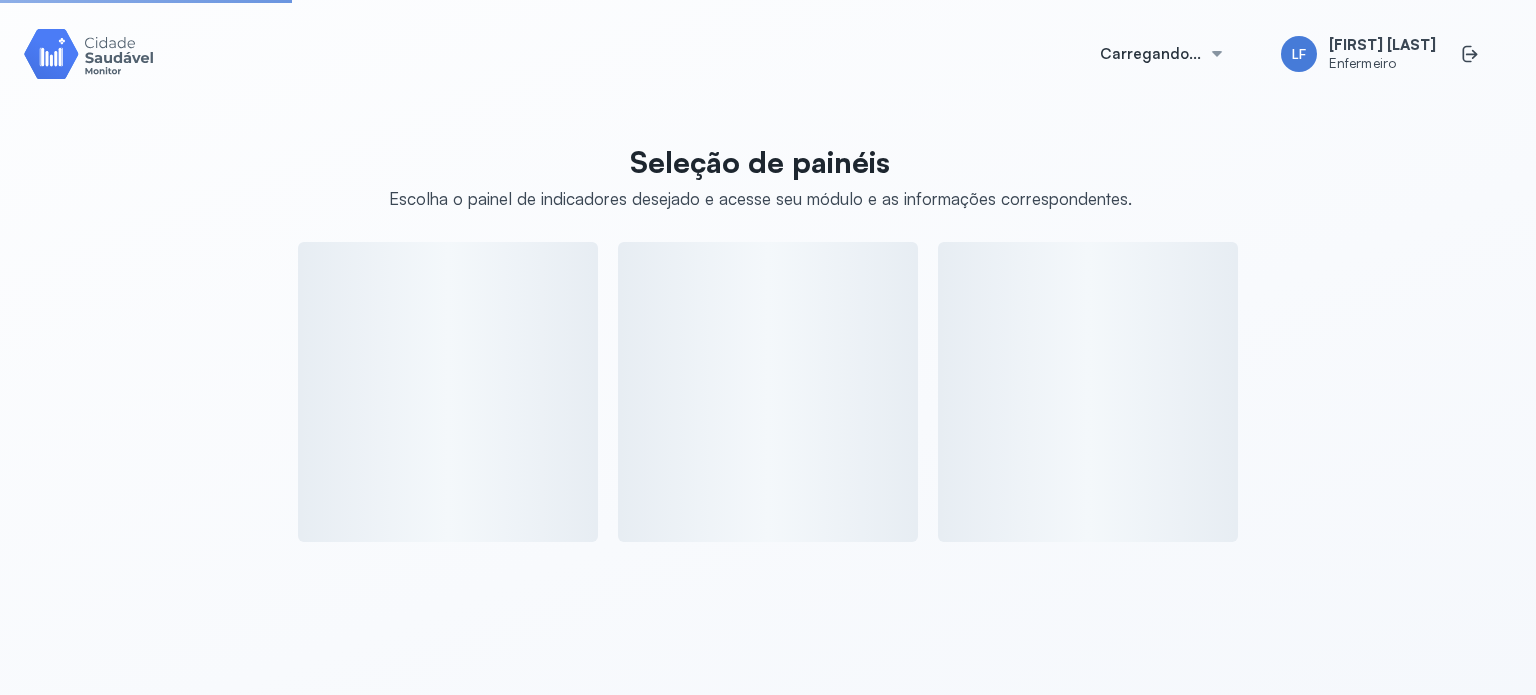 scroll, scrollTop: 0, scrollLeft: 0, axis: both 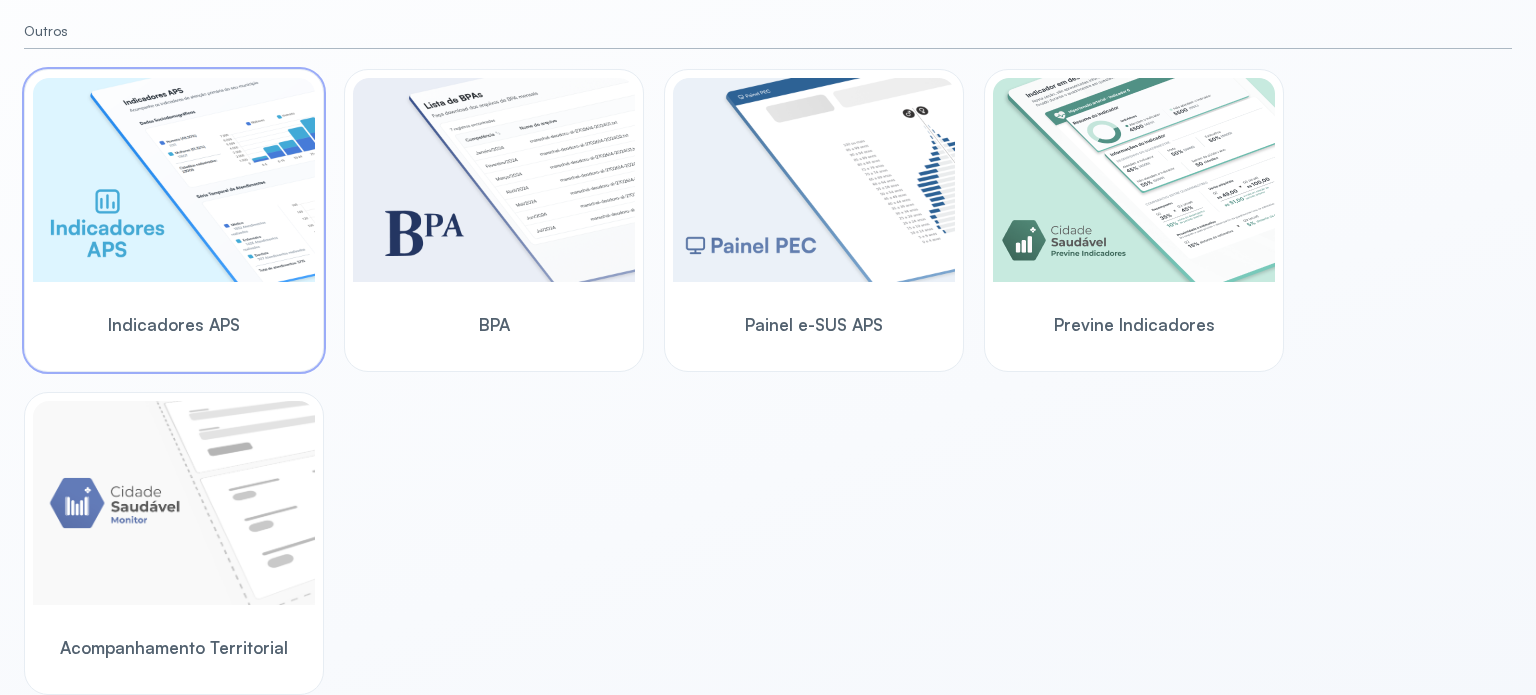click at bounding box center (174, 180) 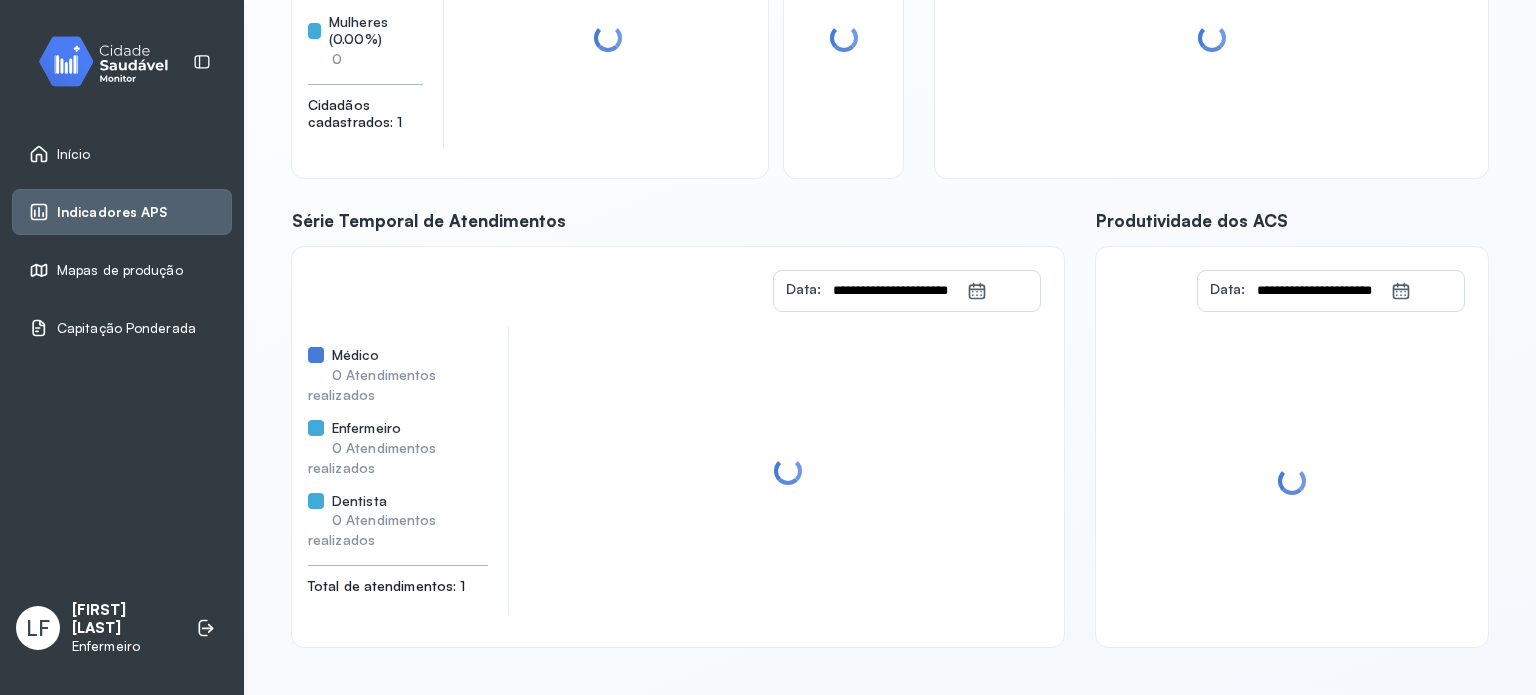 scroll, scrollTop: 304, scrollLeft: 0, axis: vertical 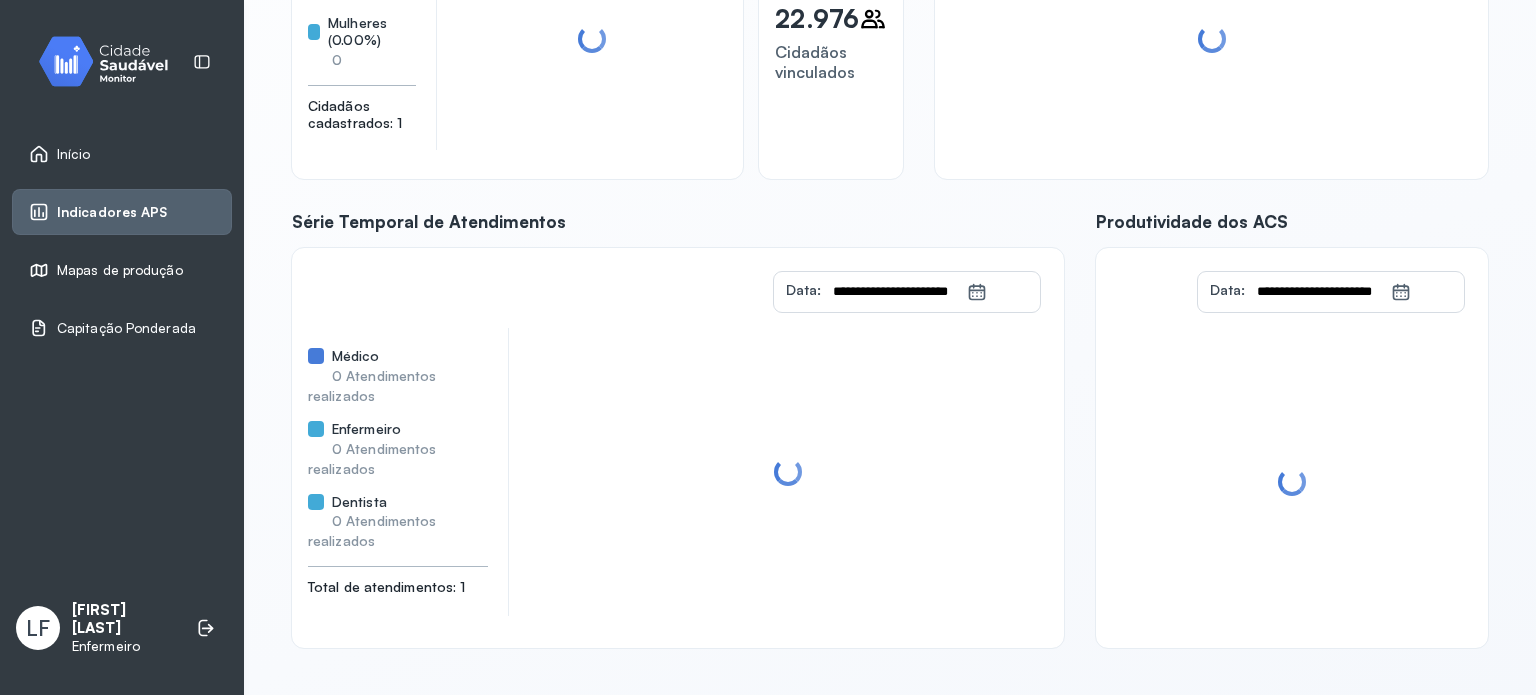 click on "Mapas de produção" at bounding box center [122, 270] 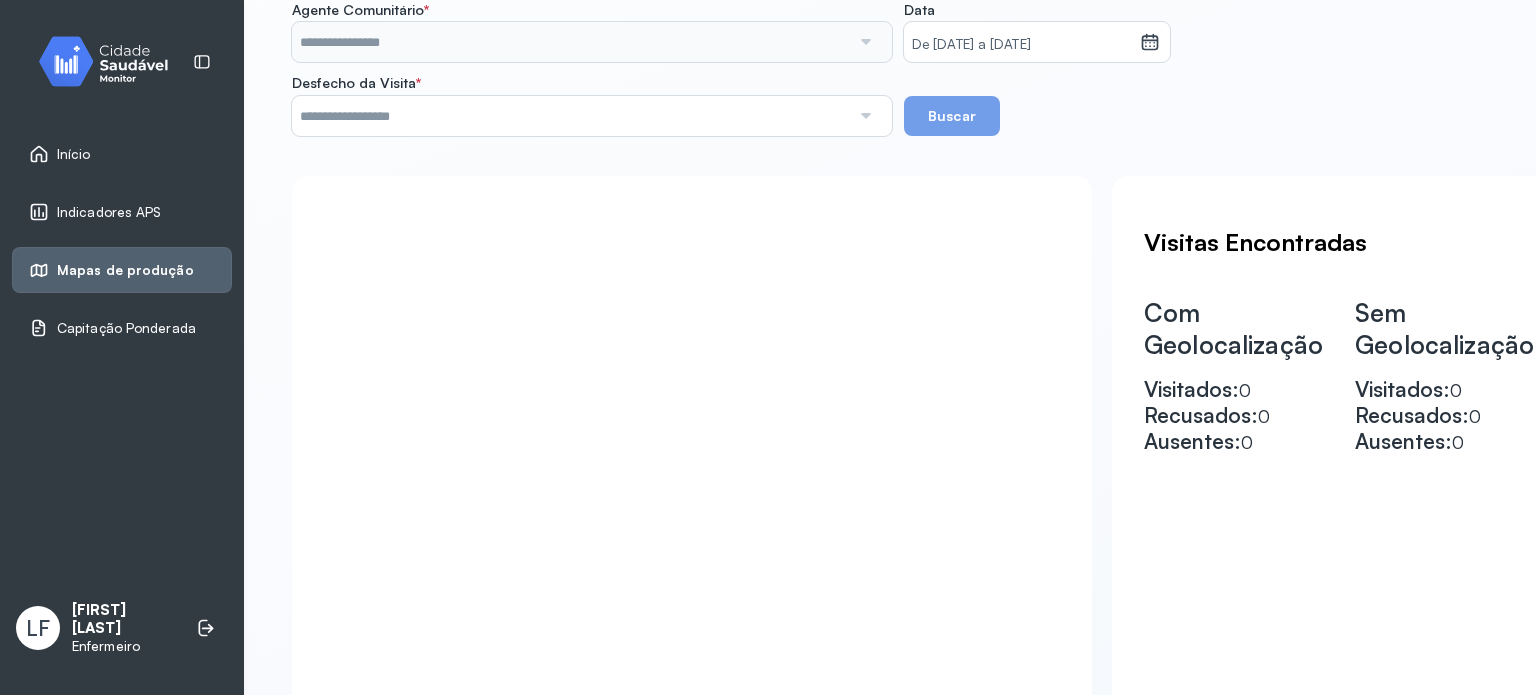 scroll, scrollTop: 447, scrollLeft: 0, axis: vertical 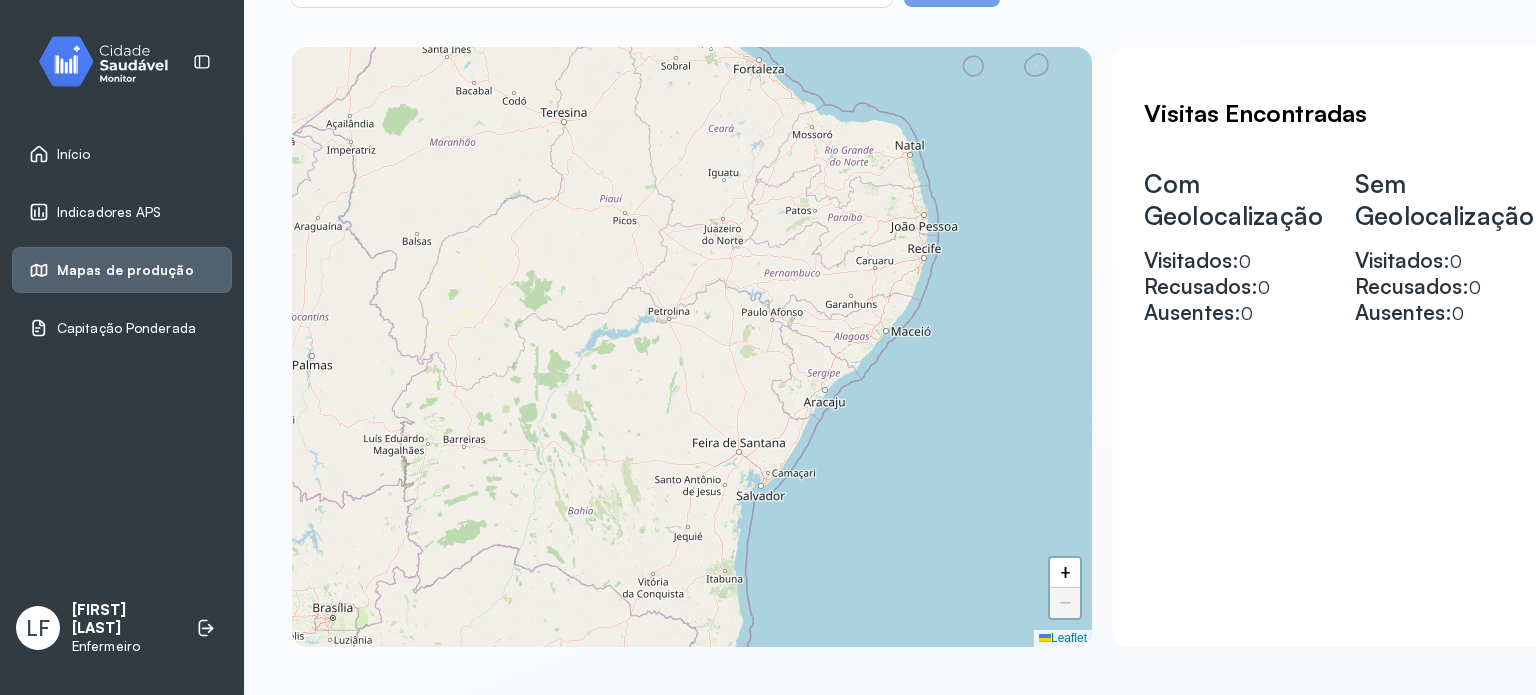 click on "Indicadores APS" at bounding box center (109, 212) 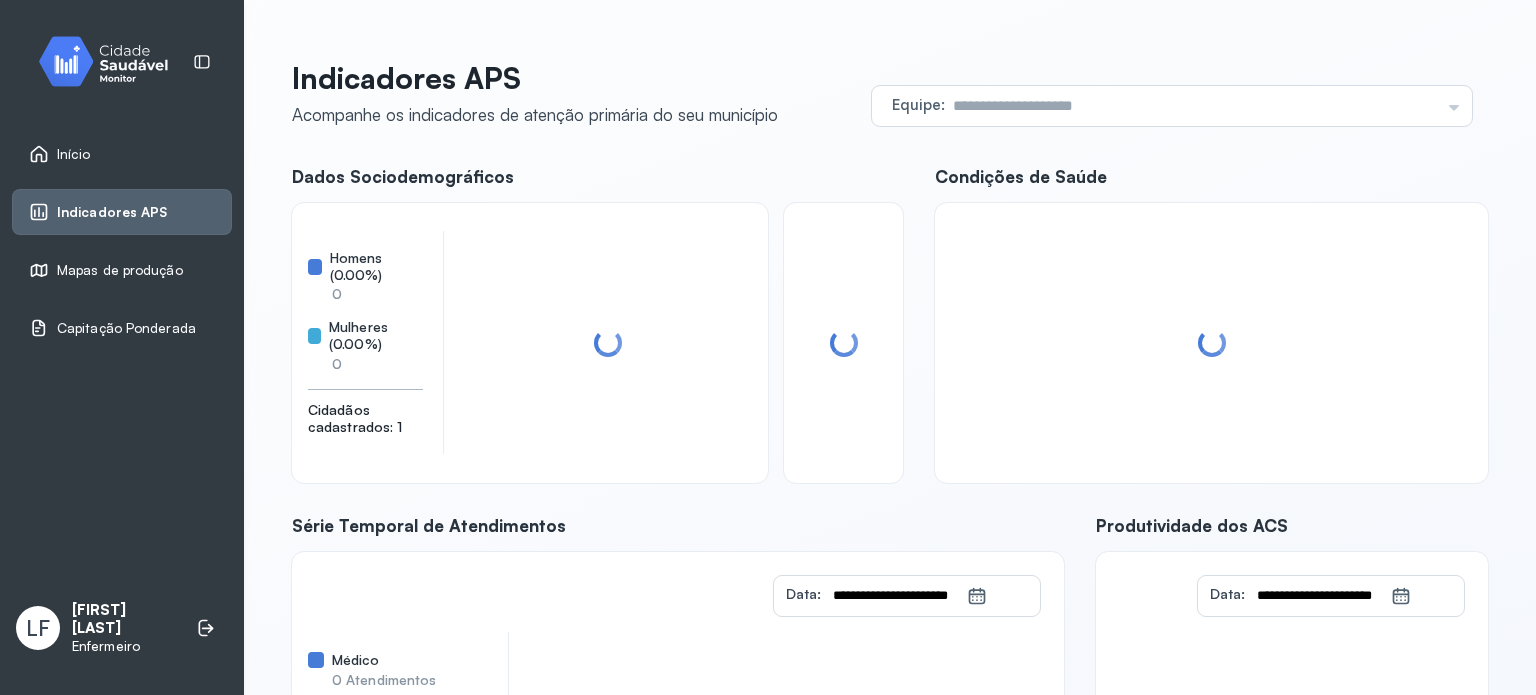 scroll, scrollTop: 0, scrollLeft: 0, axis: both 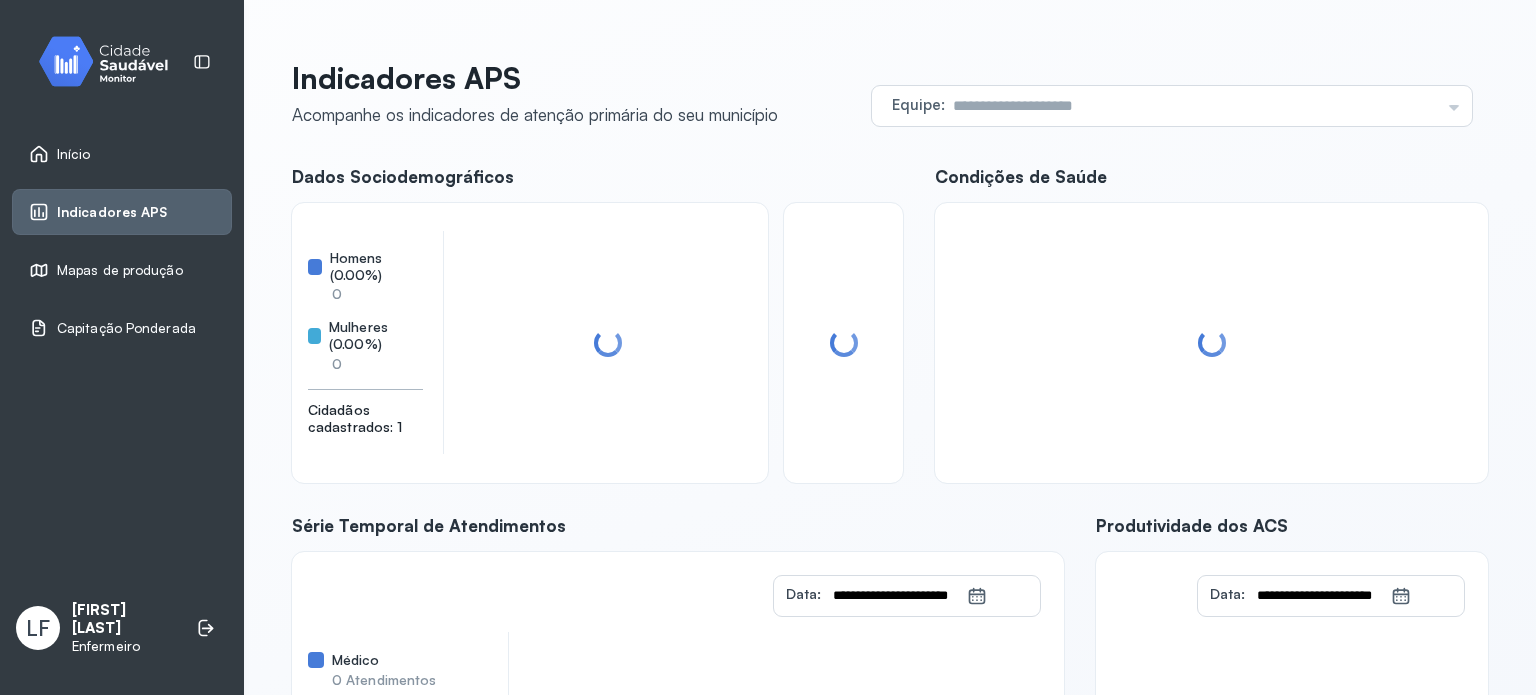 click on "Início" at bounding box center (74, 154) 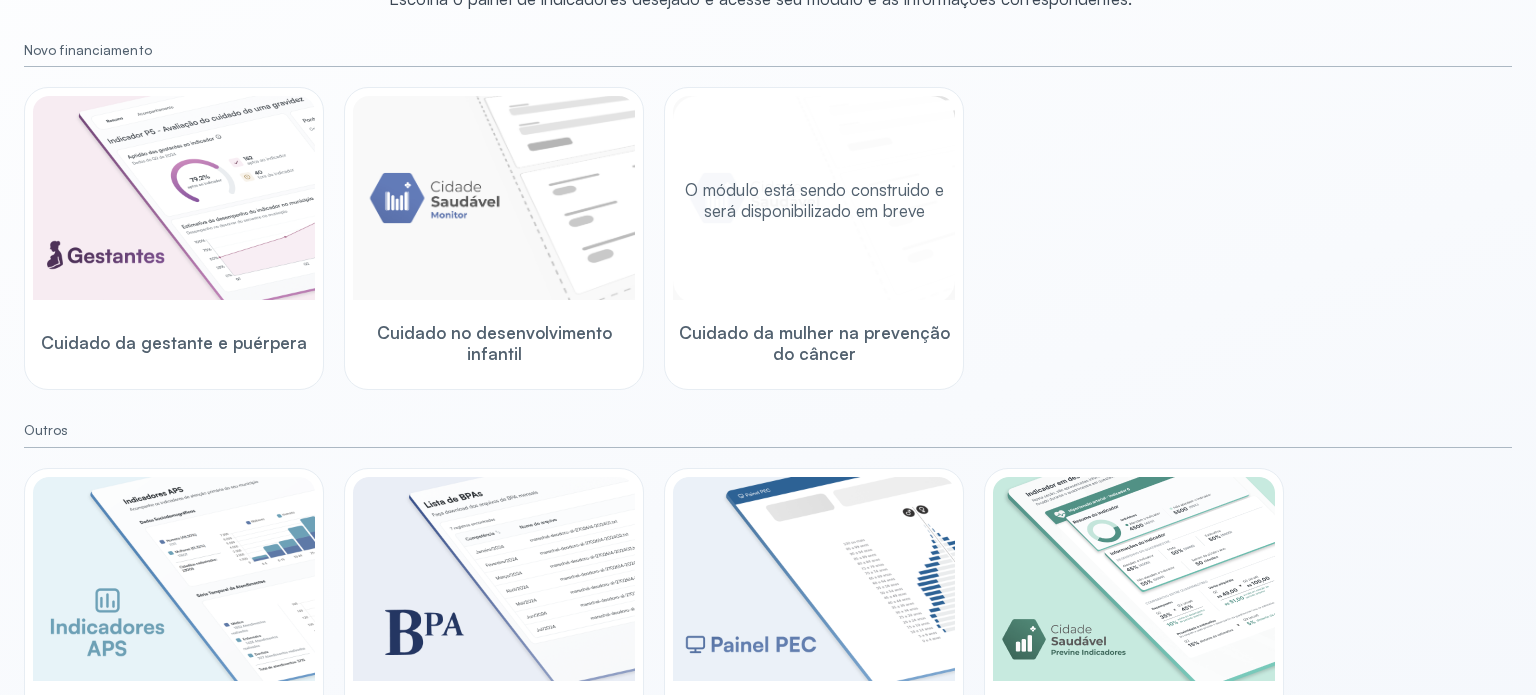 scroll, scrollTop: 300, scrollLeft: 0, axis: vertical 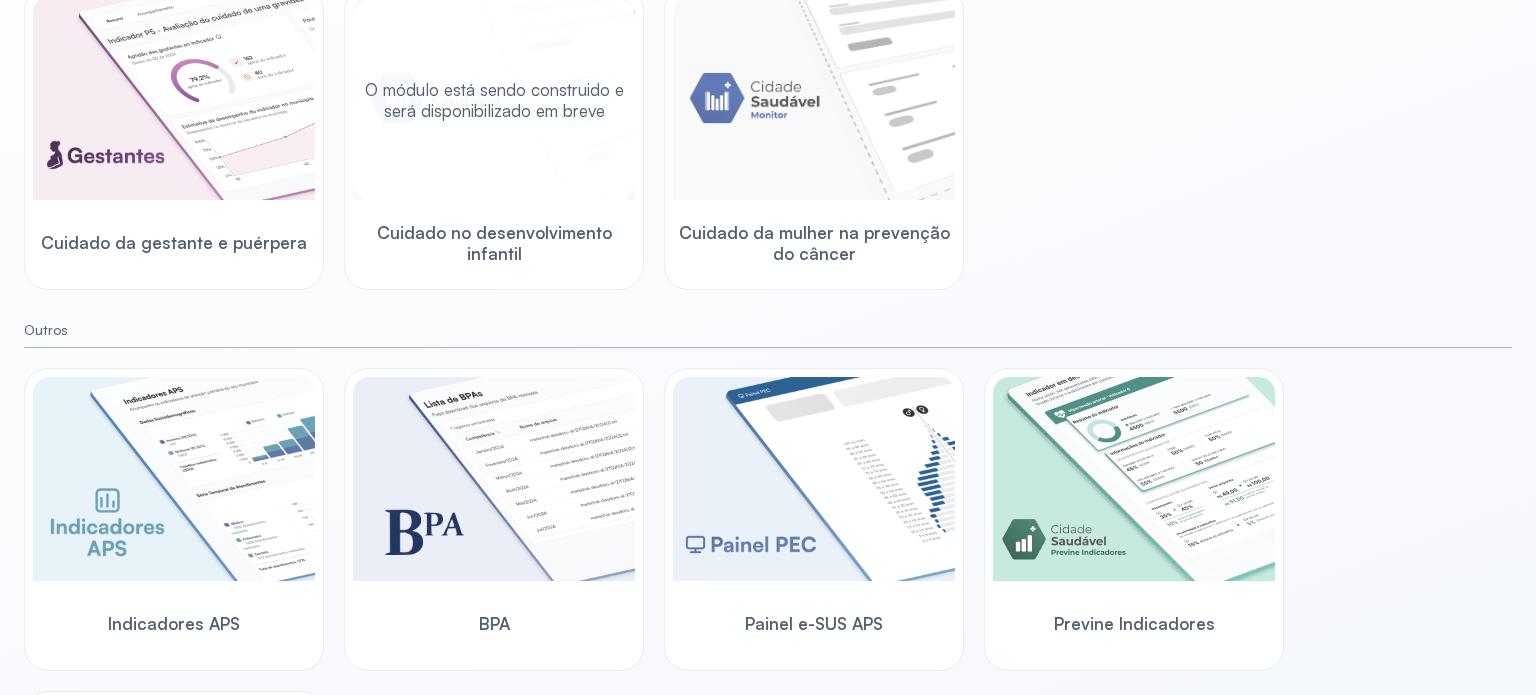 click on "O módulo está sendo construido e será disponibilizado em breve" at bounding box center (494, 100) 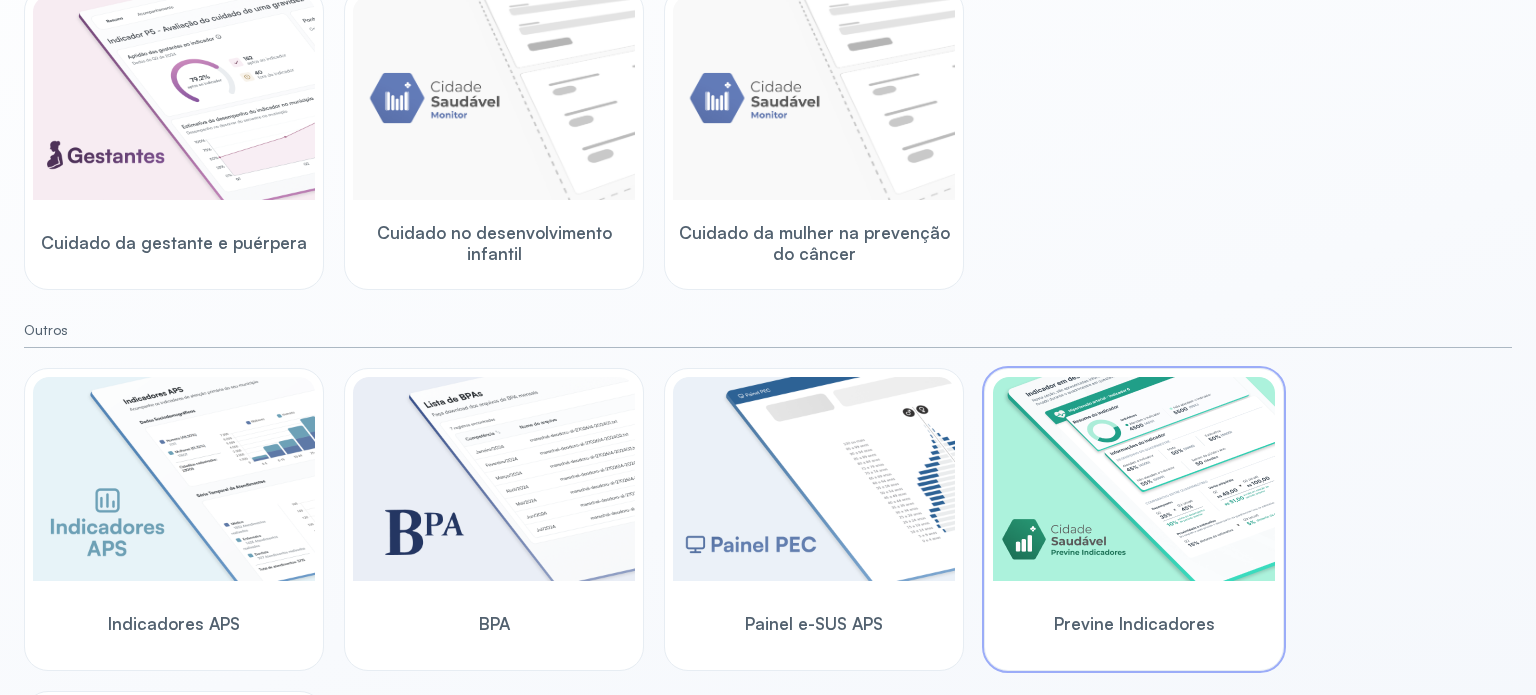 click at bounding box center [1134, 479] 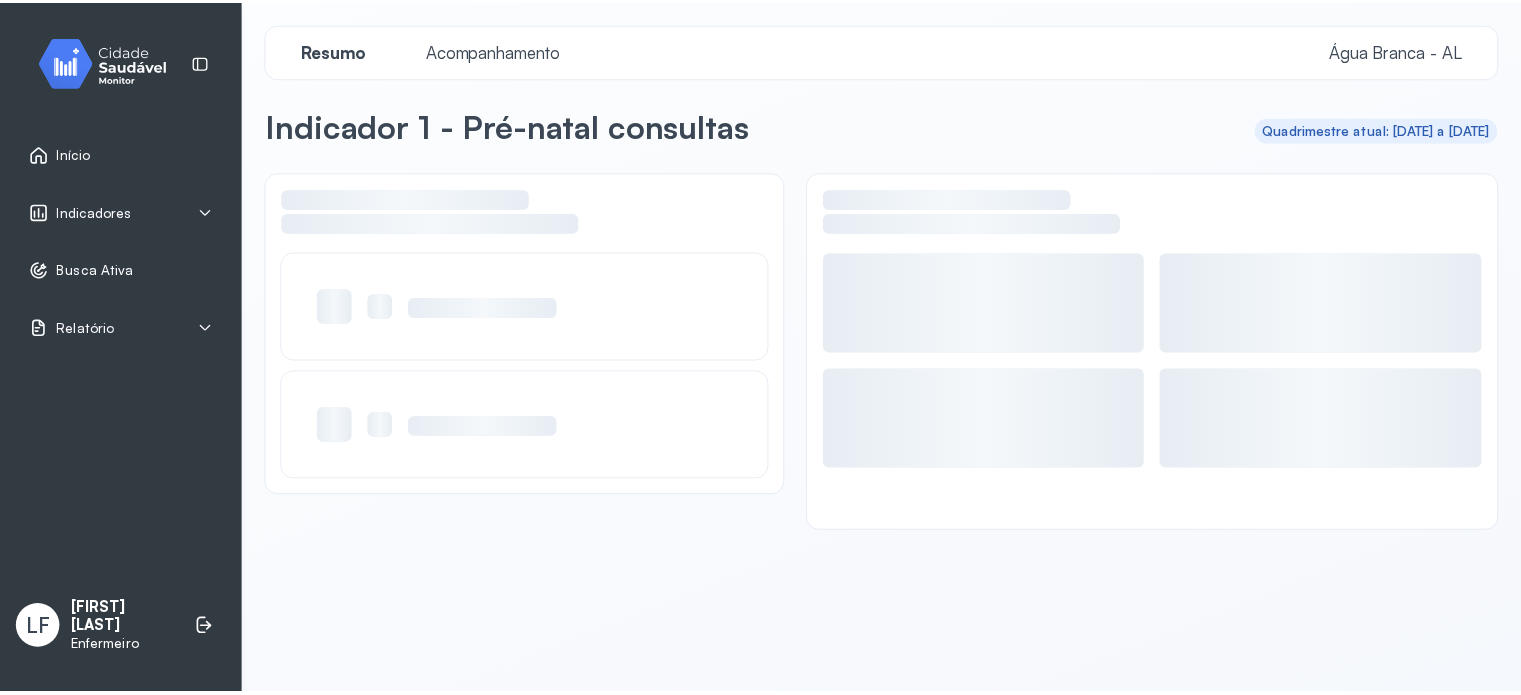 scroll, scrollTop: 0, scrollLeft: 0, axis: both 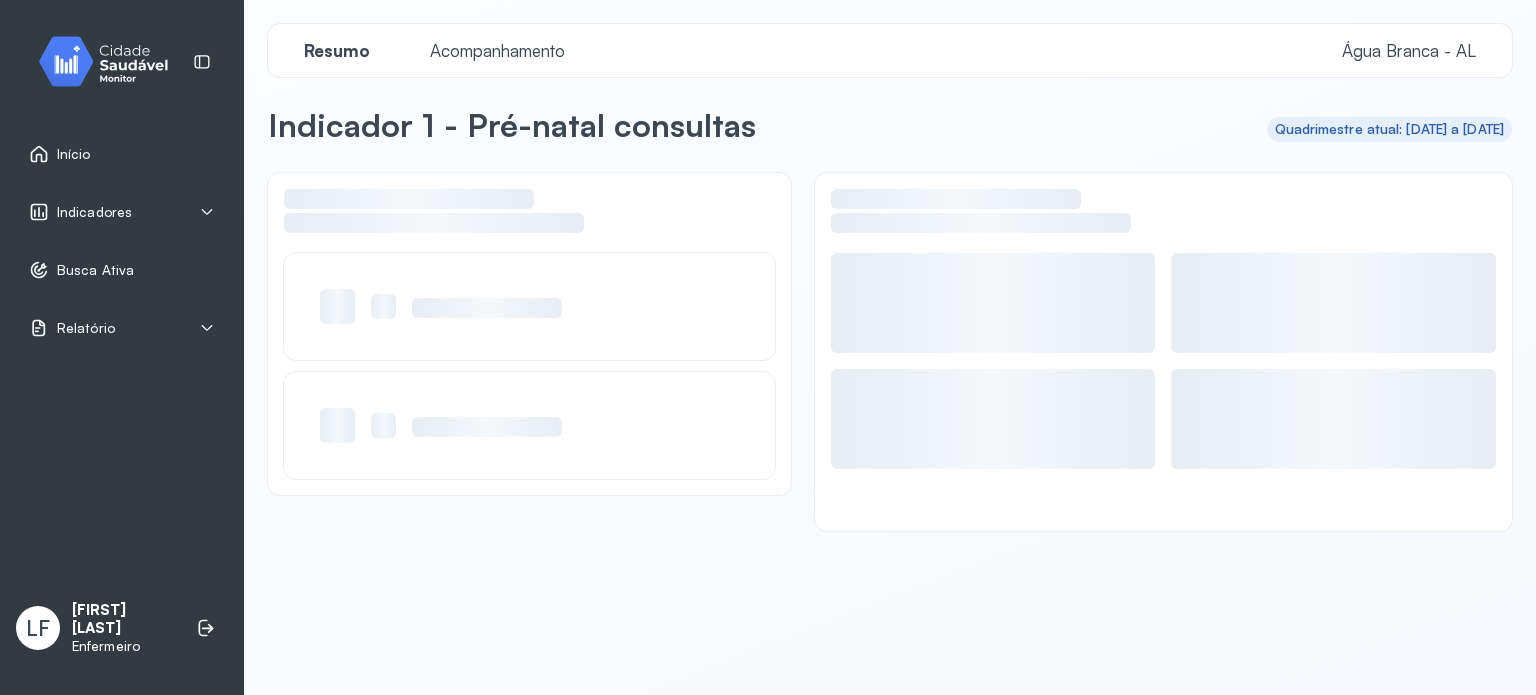 click on "Indicadores" at bounding box center [122, 212] 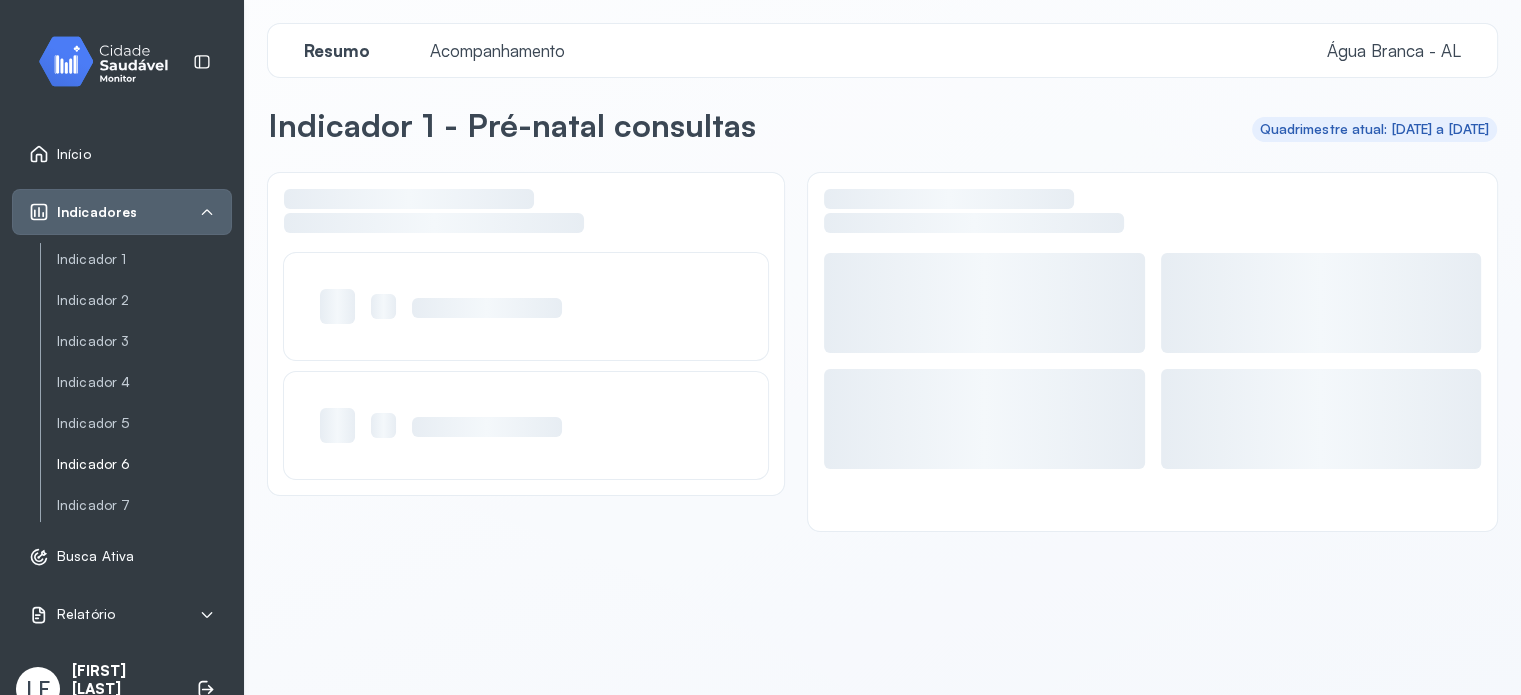 click on "Indicador 6" 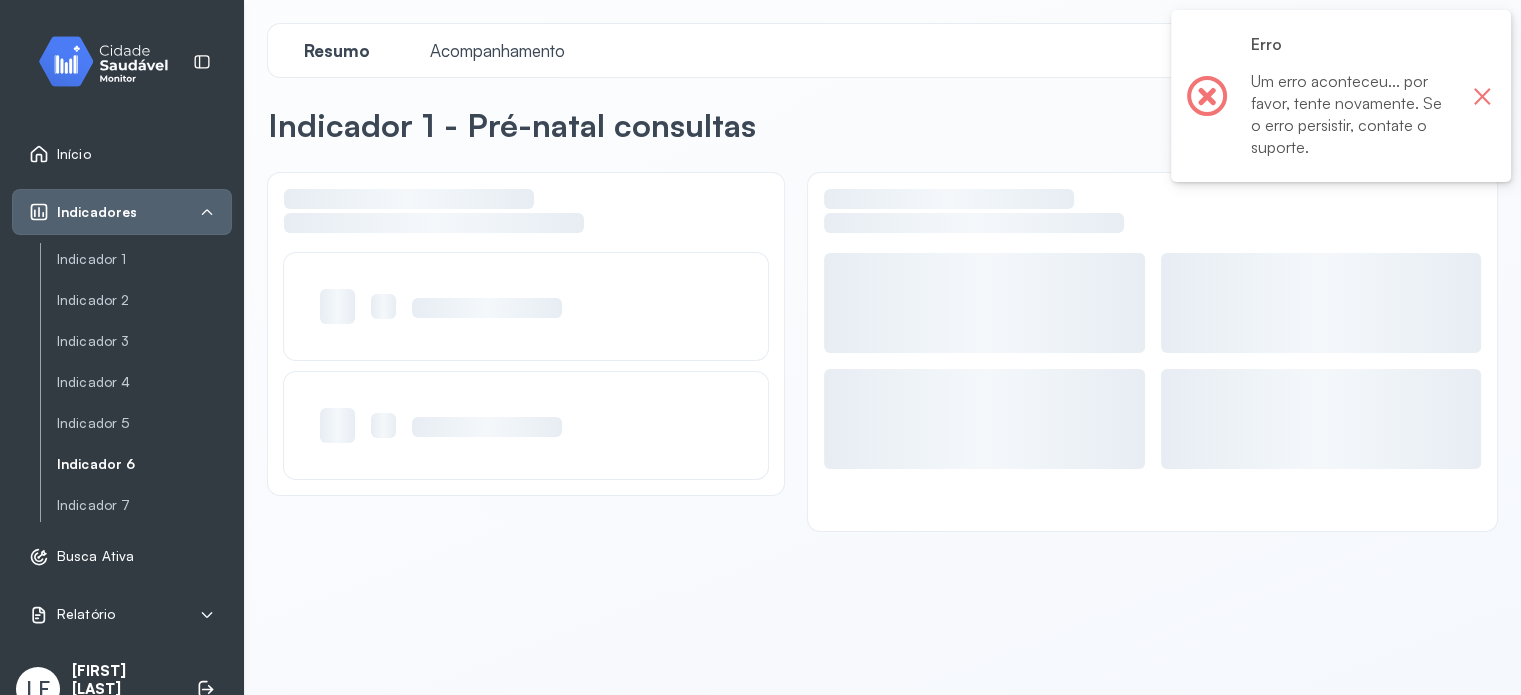 click on "×" at bounding box center [1482, 96] 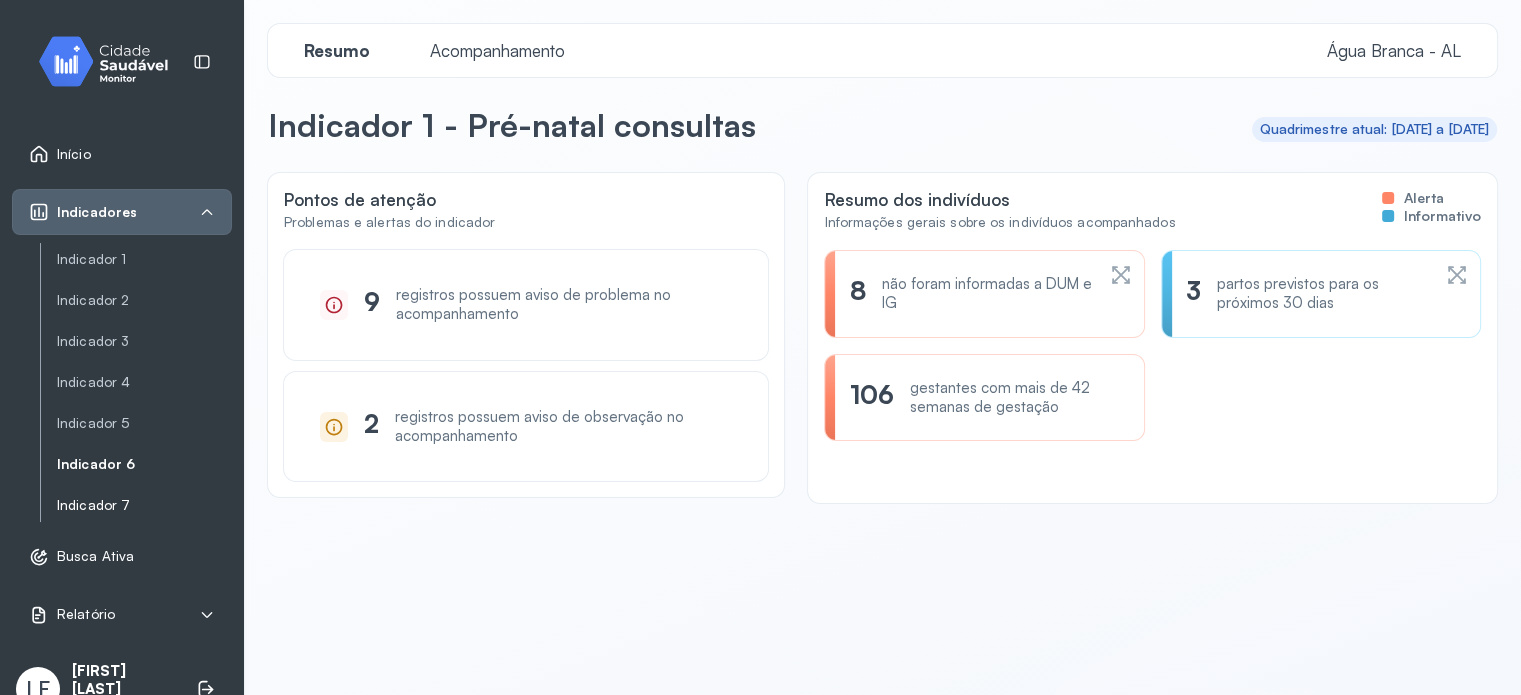 click on "Indicador 7" at bounding box center [144, 505] 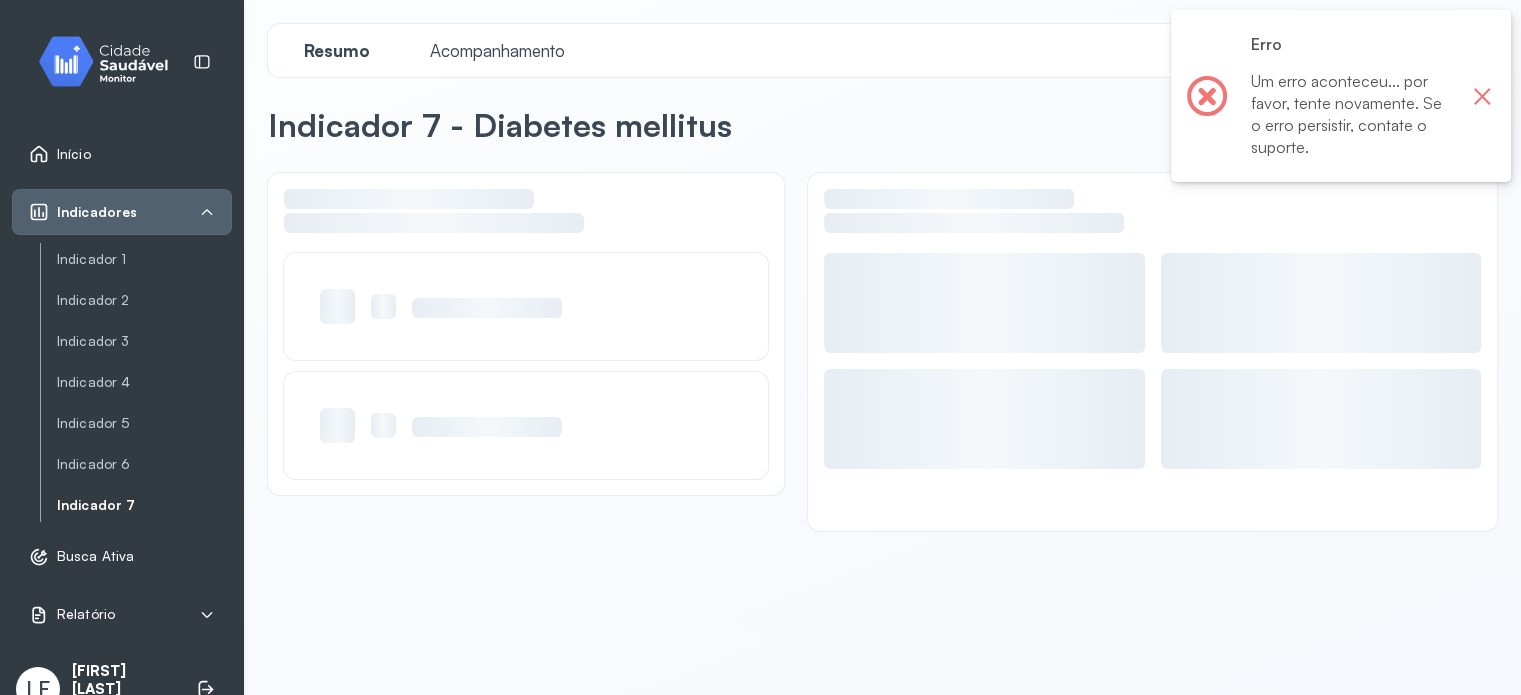 click on "×" at bounding box center (1482, 96) 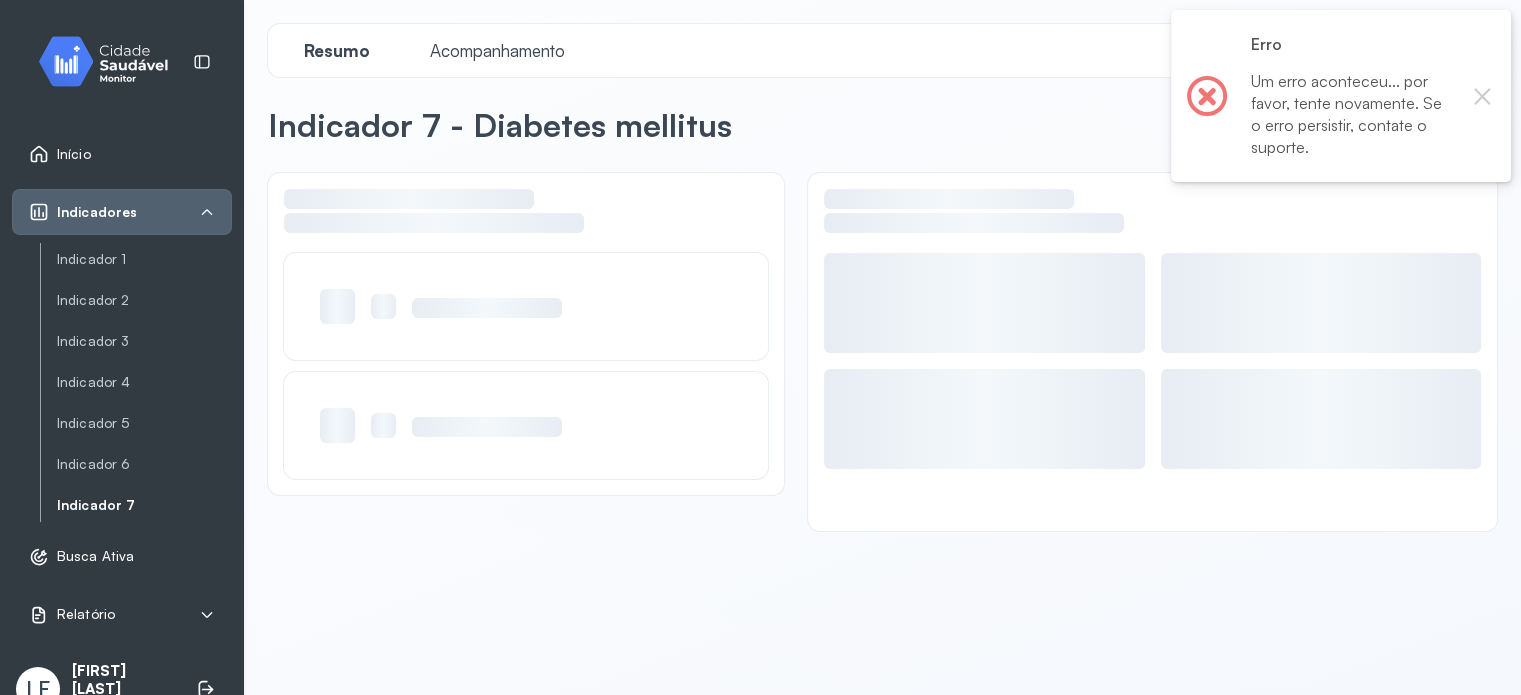 click on "×" at bounding box center [1482, 96] 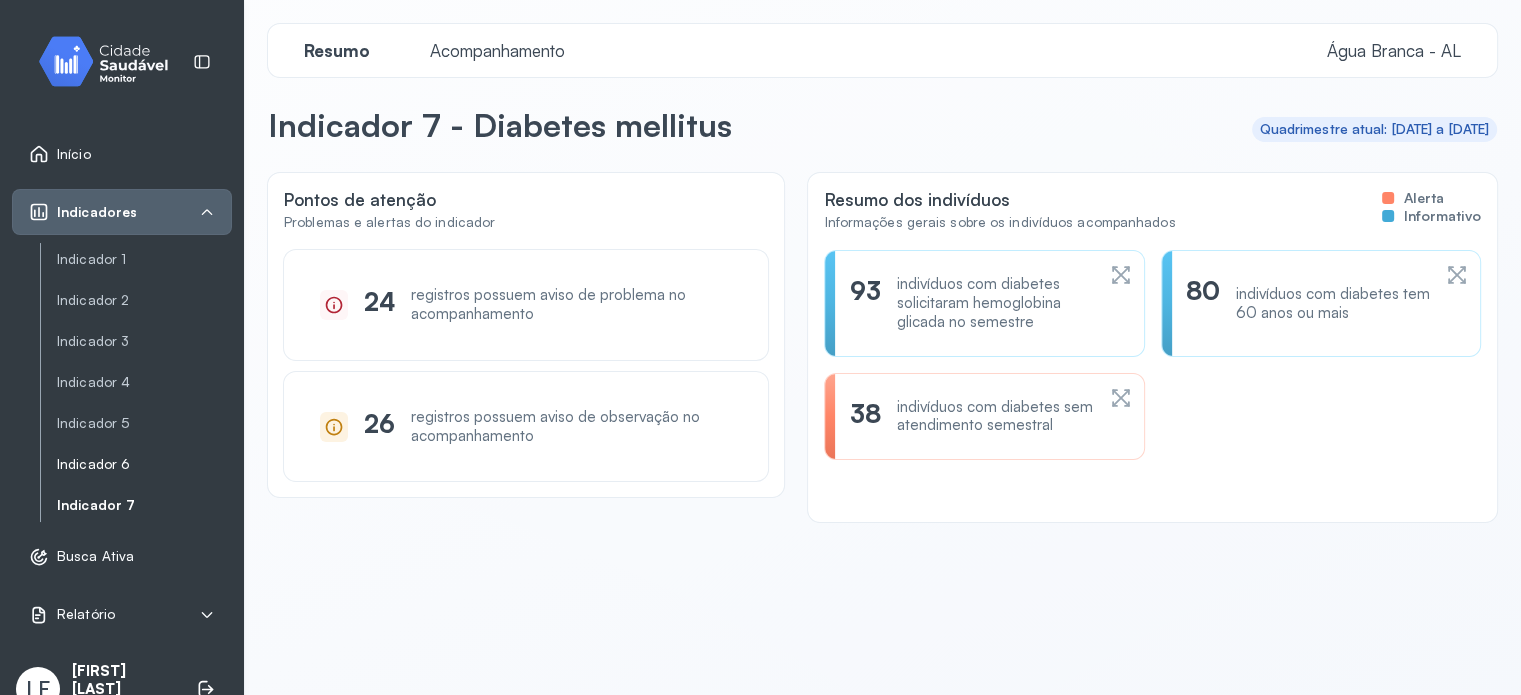 click on "Indicador 6" at bounding box center (144, 464) 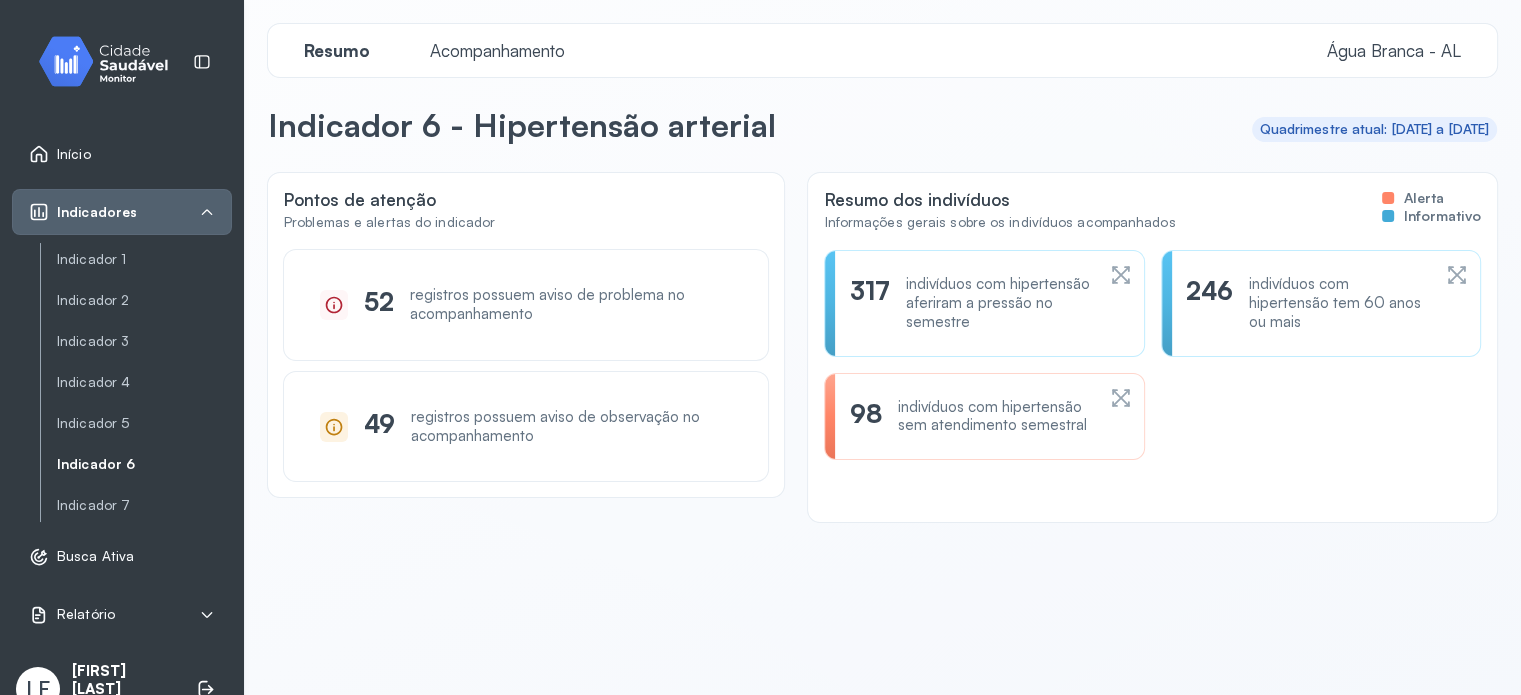 click on "indivíduos com hipertensão sem atendimento semestral" at bounding box center (996, 417) 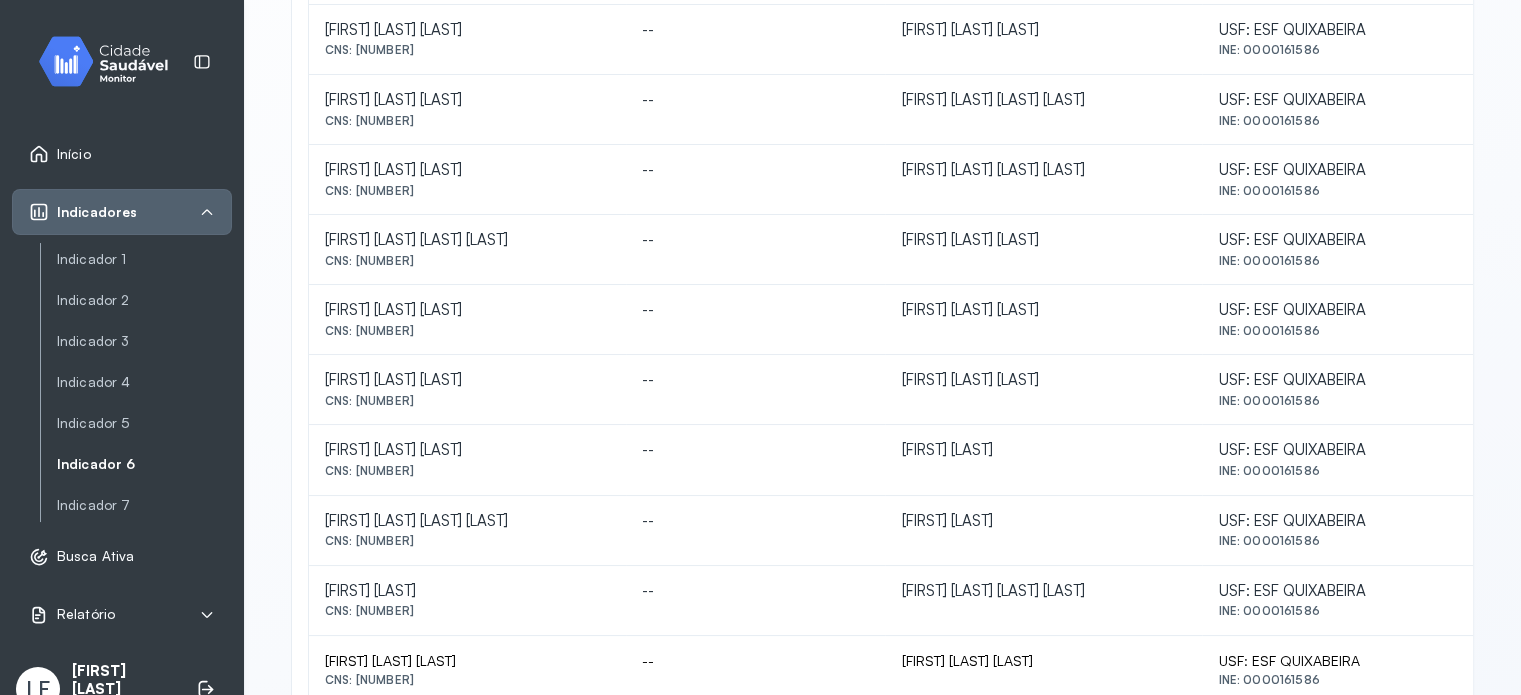 scroll, scrollTop: 923, scrollLeft: 0, axis: vertical 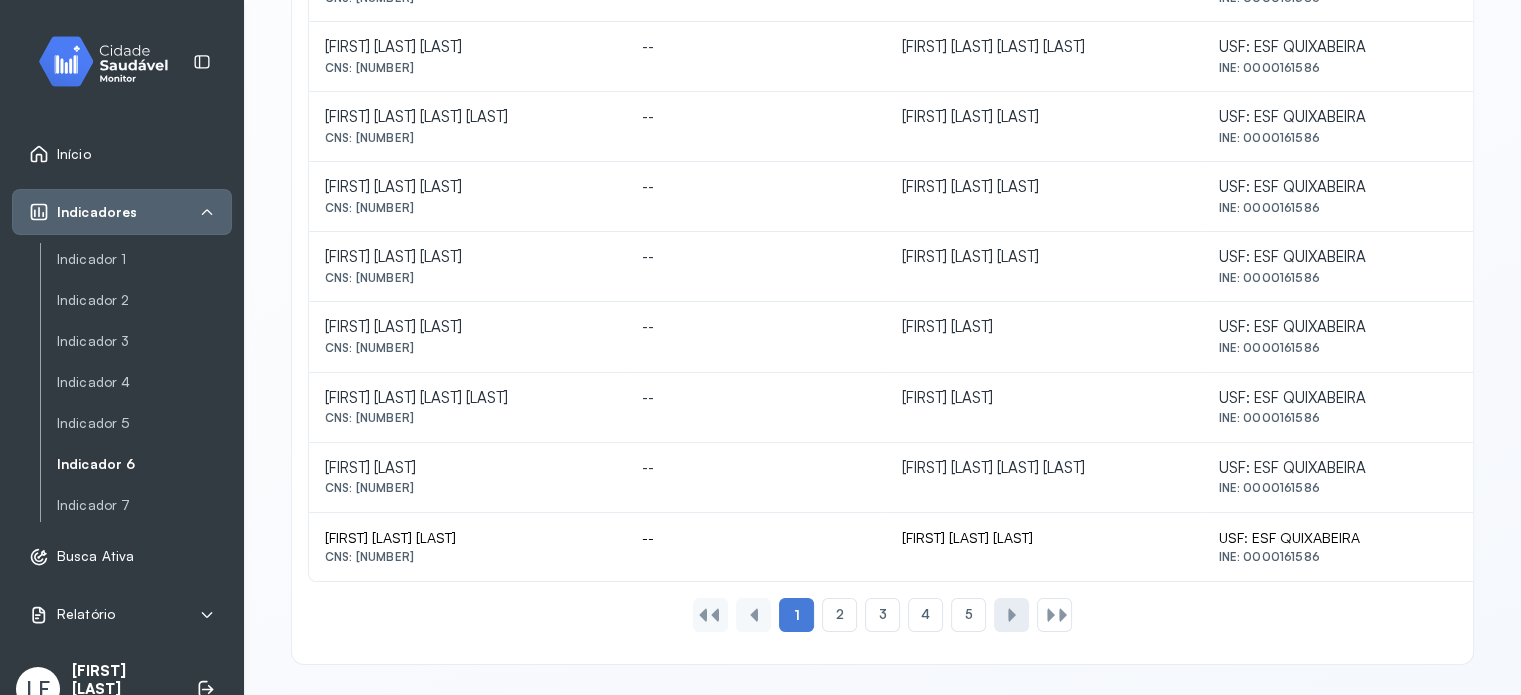 click at bounding box center (1012, 615) 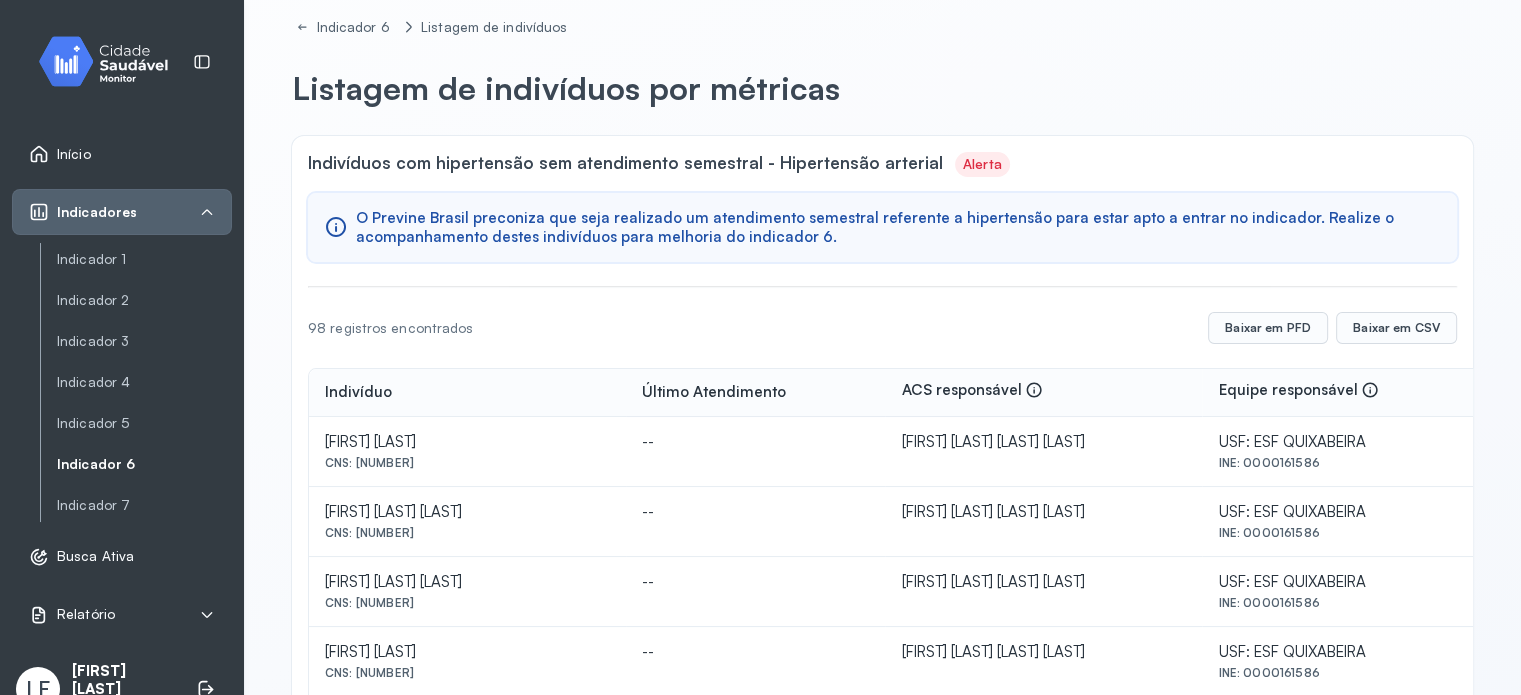 scroll, scrollTop: 23, scrollLeft: 0, axis: vertical 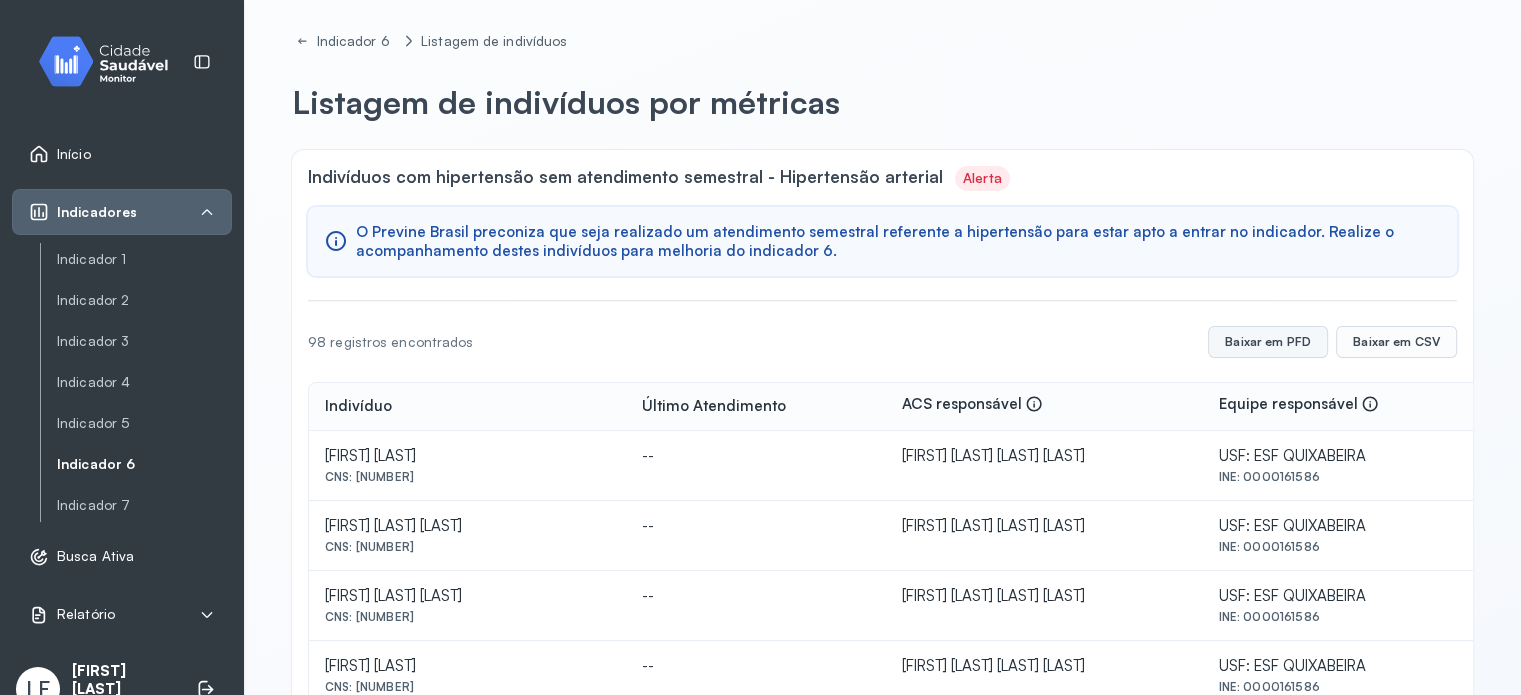 click on "Baixar em PFD" at bounding box center [1268, 342] 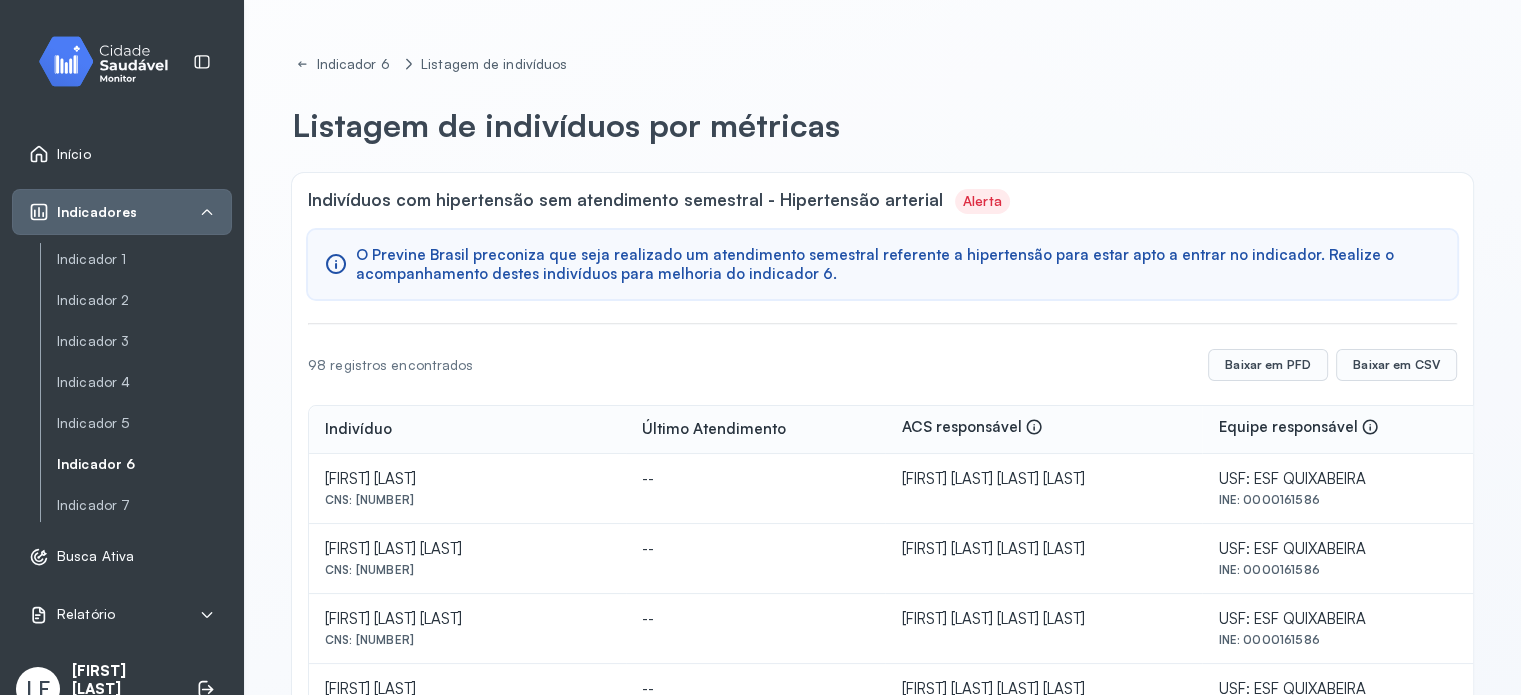 scroll, scrollTop: 100, scrollLeft: 0, axis: vertical 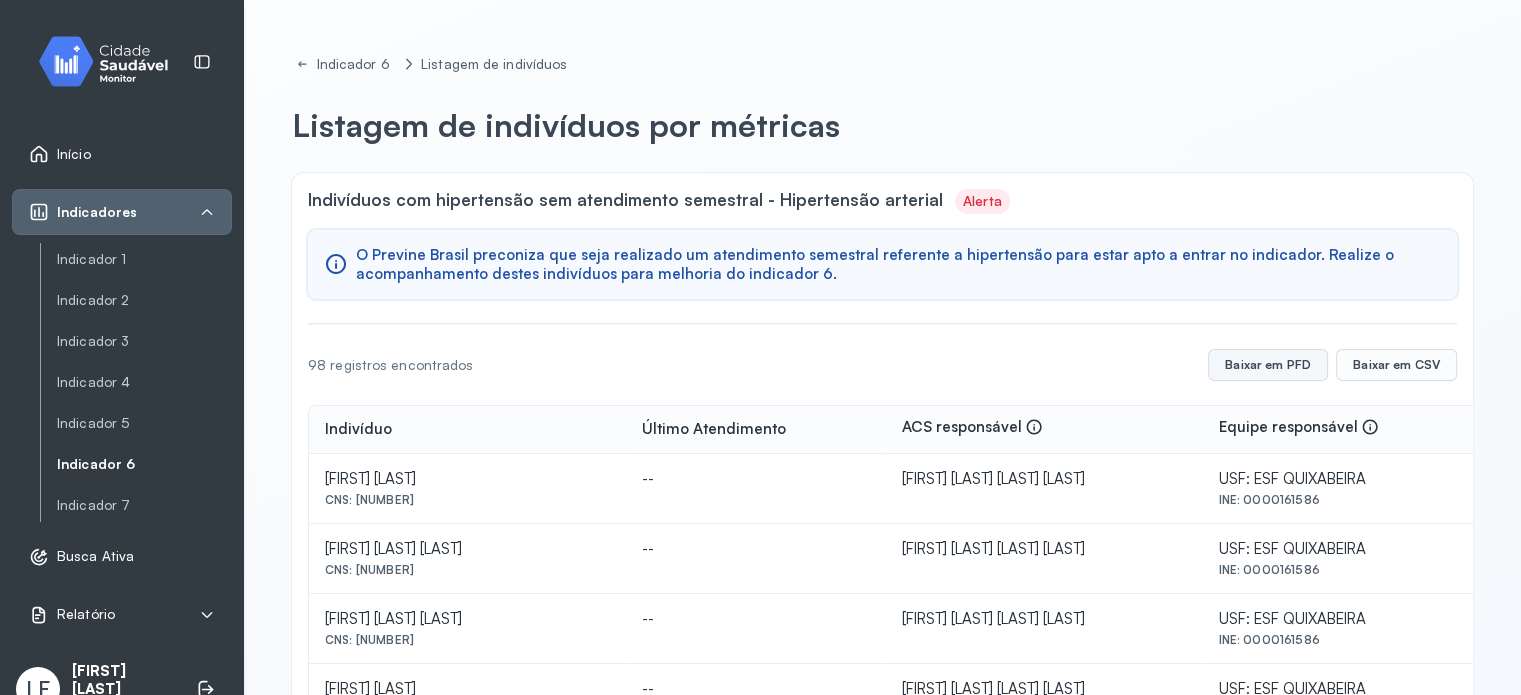 click on "Baixar em PFD" at bounding box center (1268, 365) 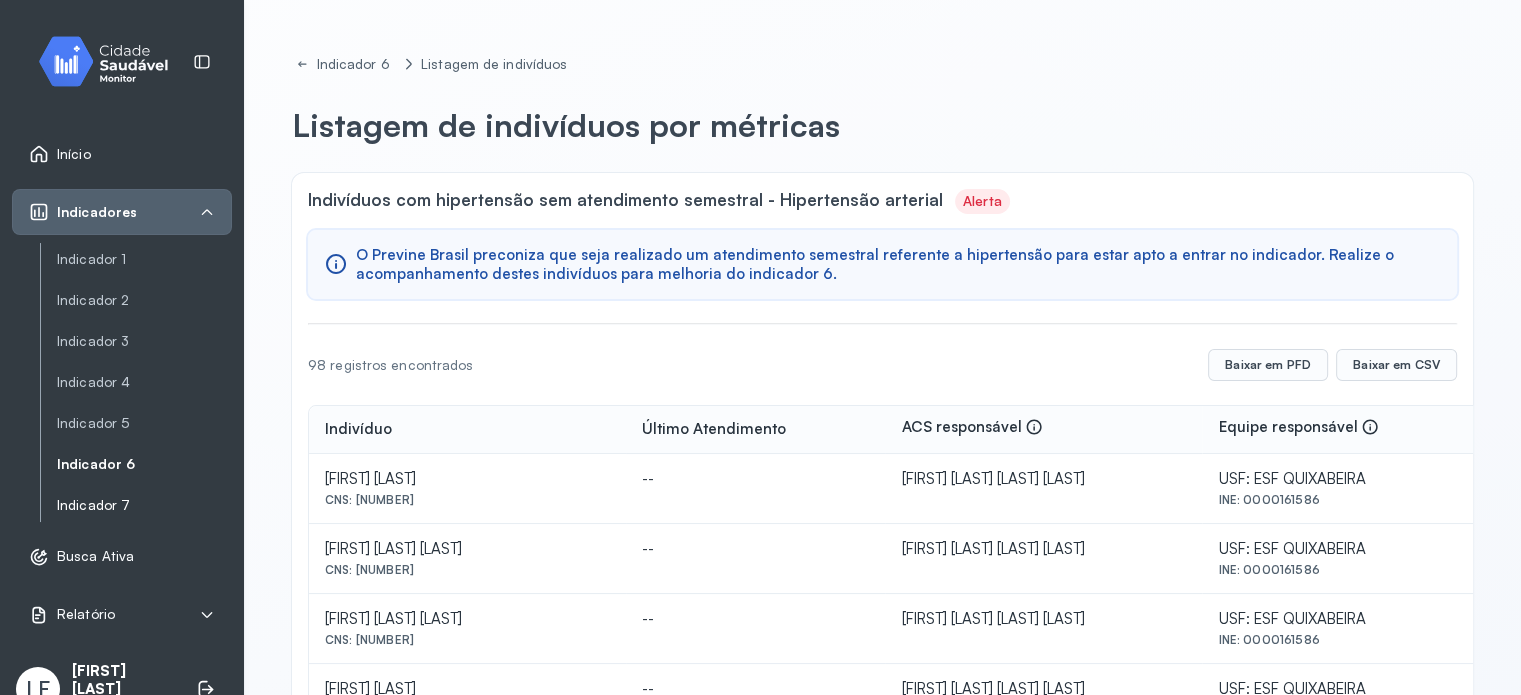 click on "Indicador 7" at bounding box center (144, 505) 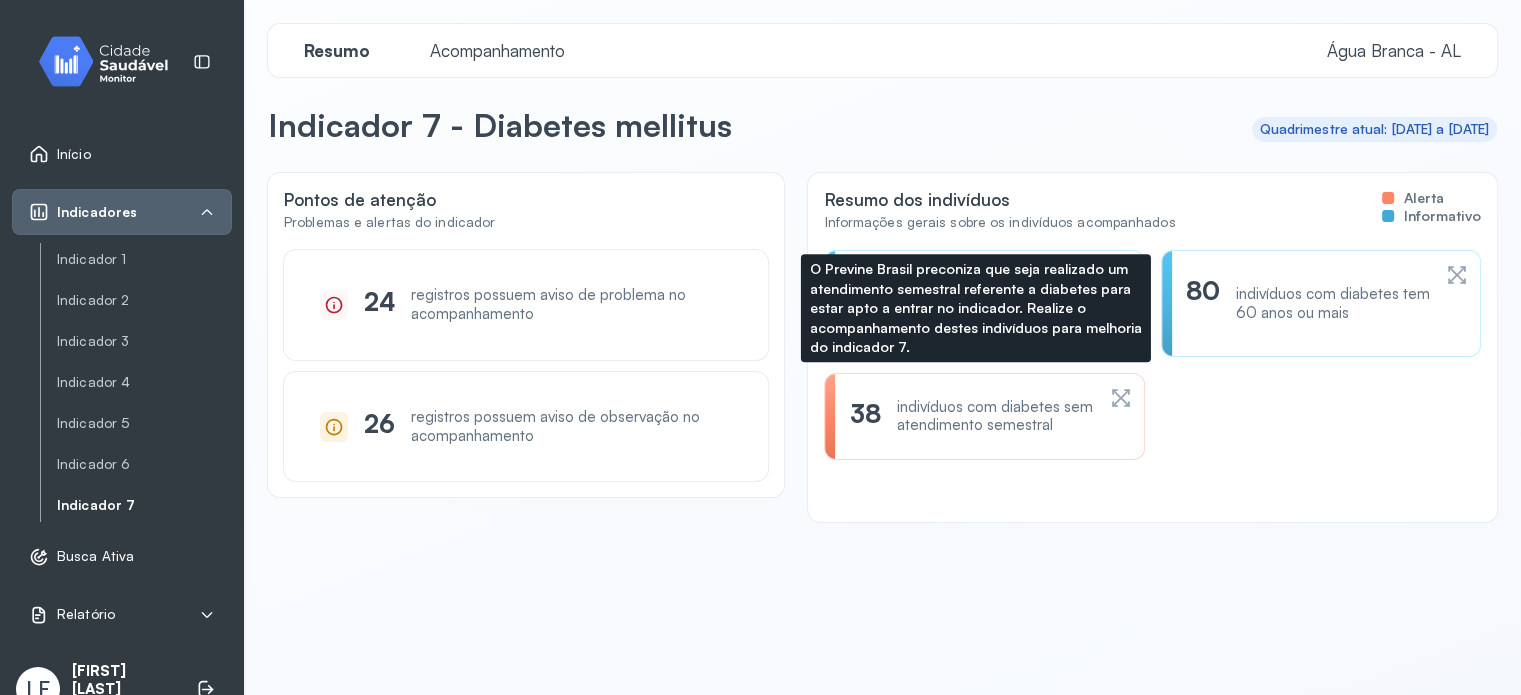 click on "indivíduos com diabetes sem atendimento semestral" at bounding box center [995, 417] 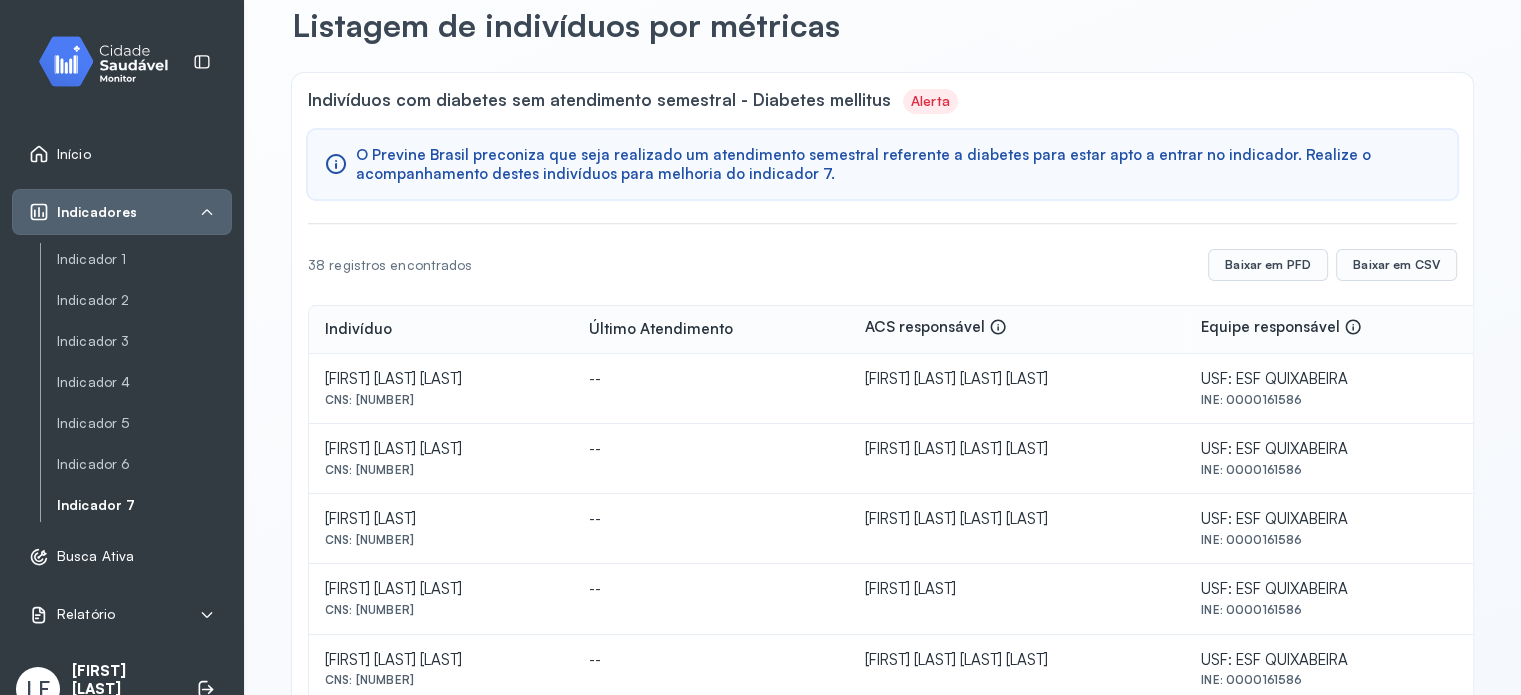 scroll, scrollTop: 200, scrollLeft: 0, axis: vertical 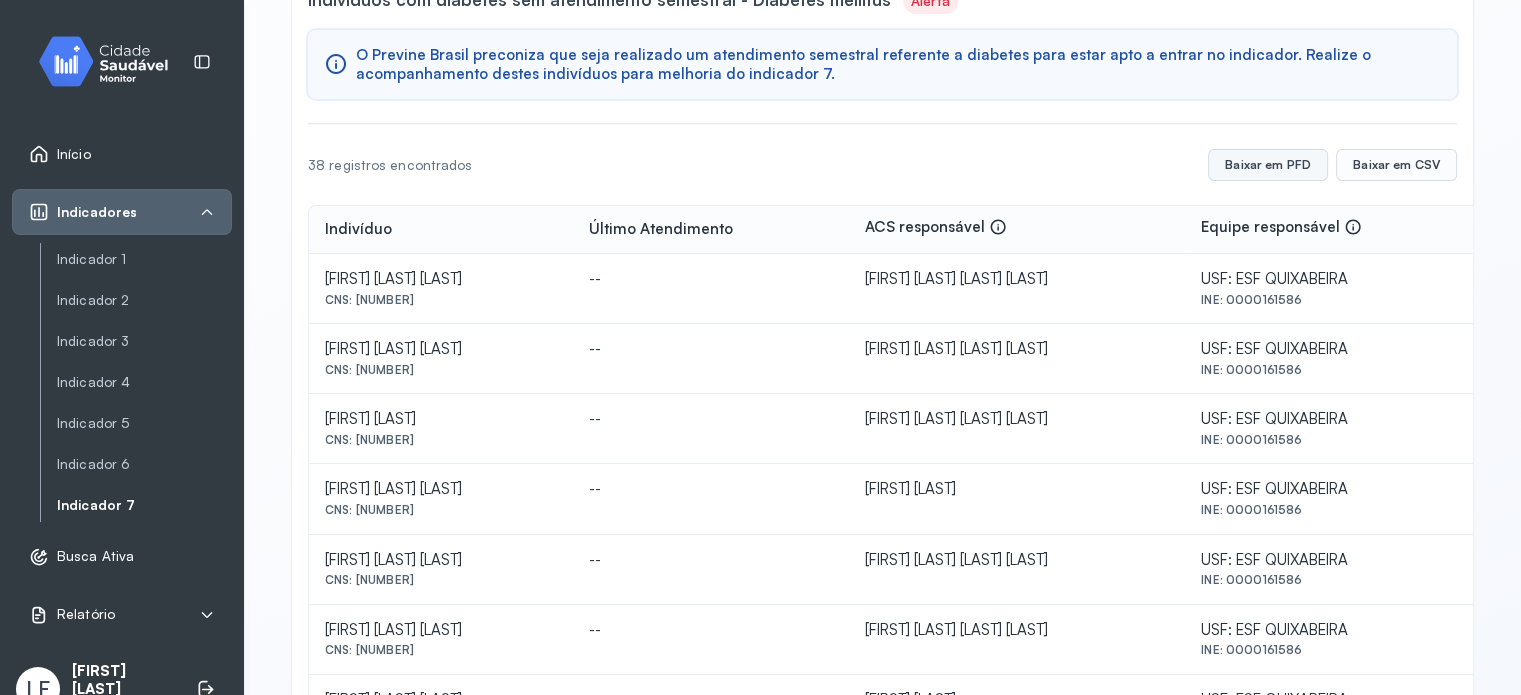 click on "Baixar em PFD" at bounding box center [1268, 165] 